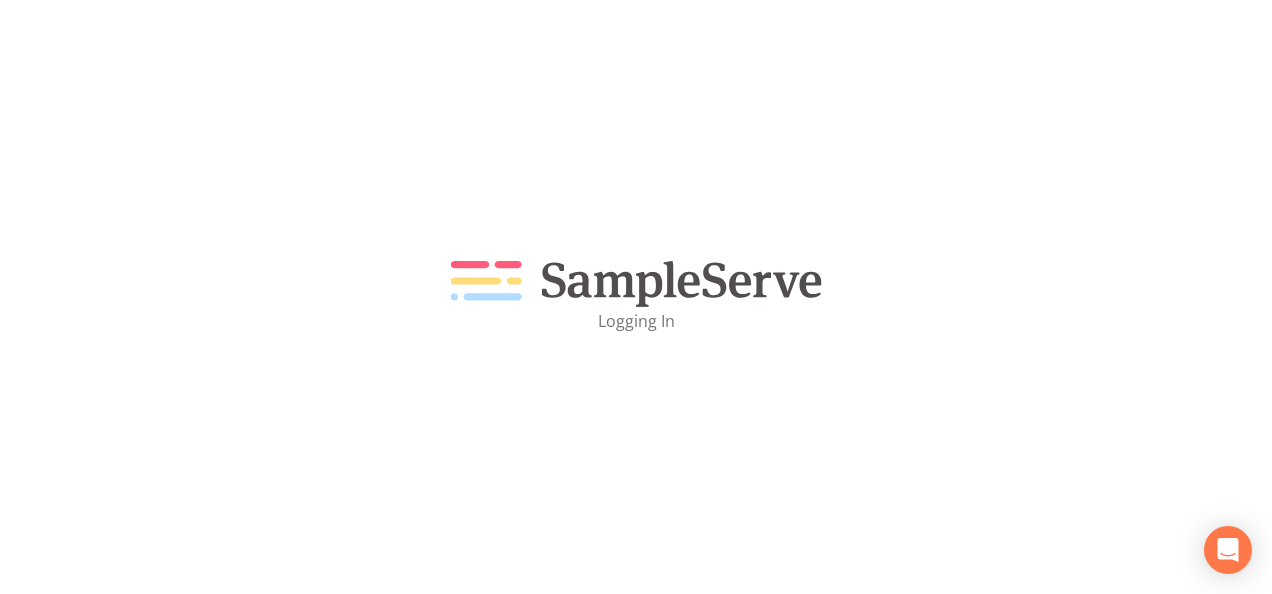 scroll, scrollTop: 0, scrollLeft: 0, axis: both 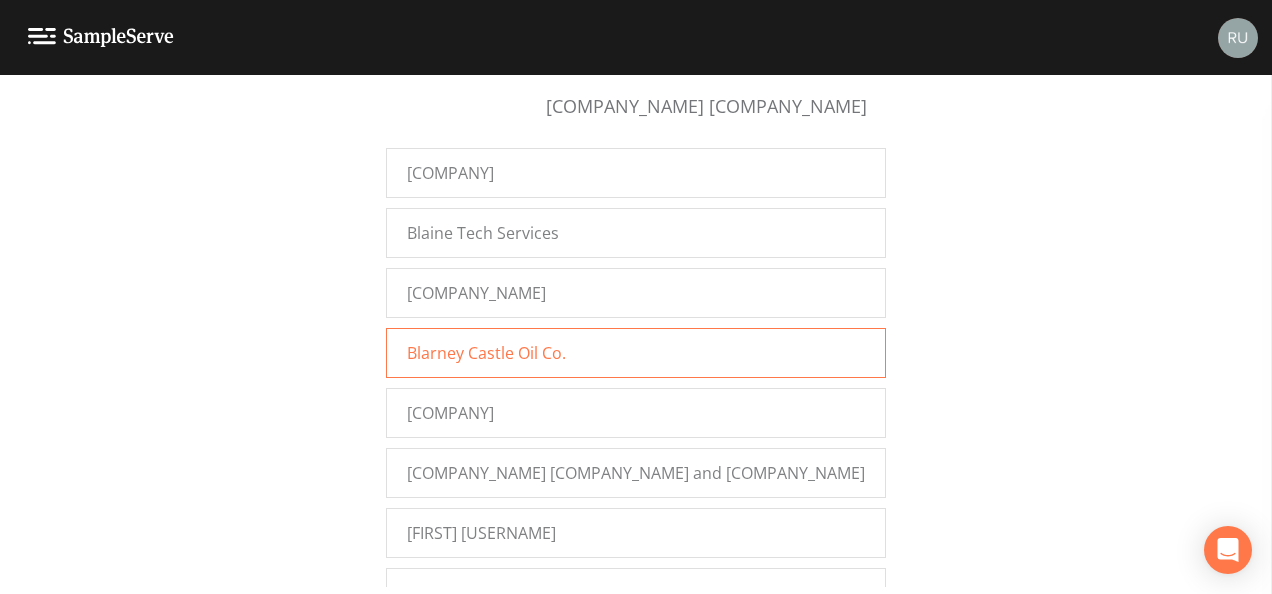 click on "Blarney Castle Oil Co." at bounding box center (486, 353) 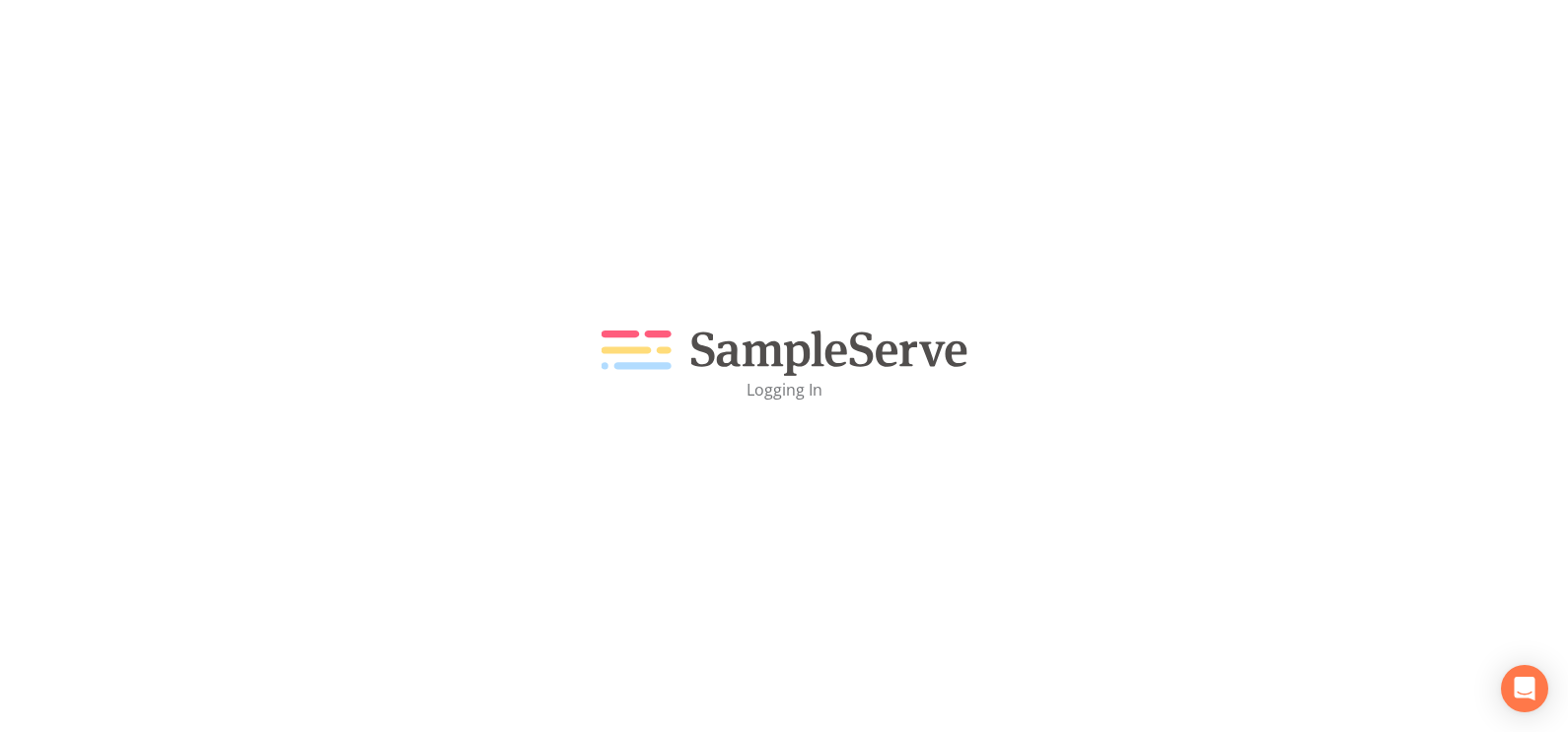 scroll, scrollTop: 0, scrollLeft: 0, axis: both 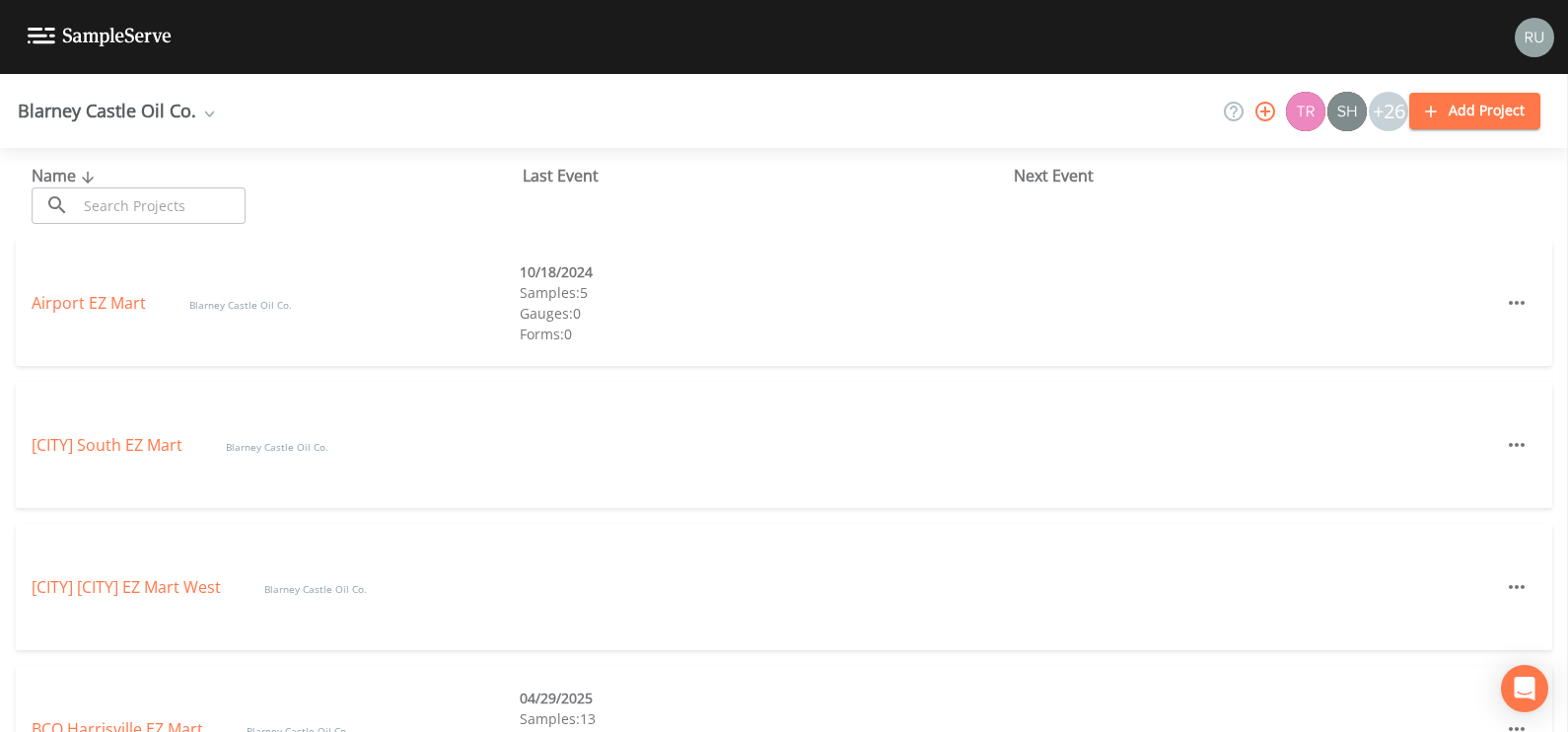 click on "Last Event" at bounding box center (768, 176) 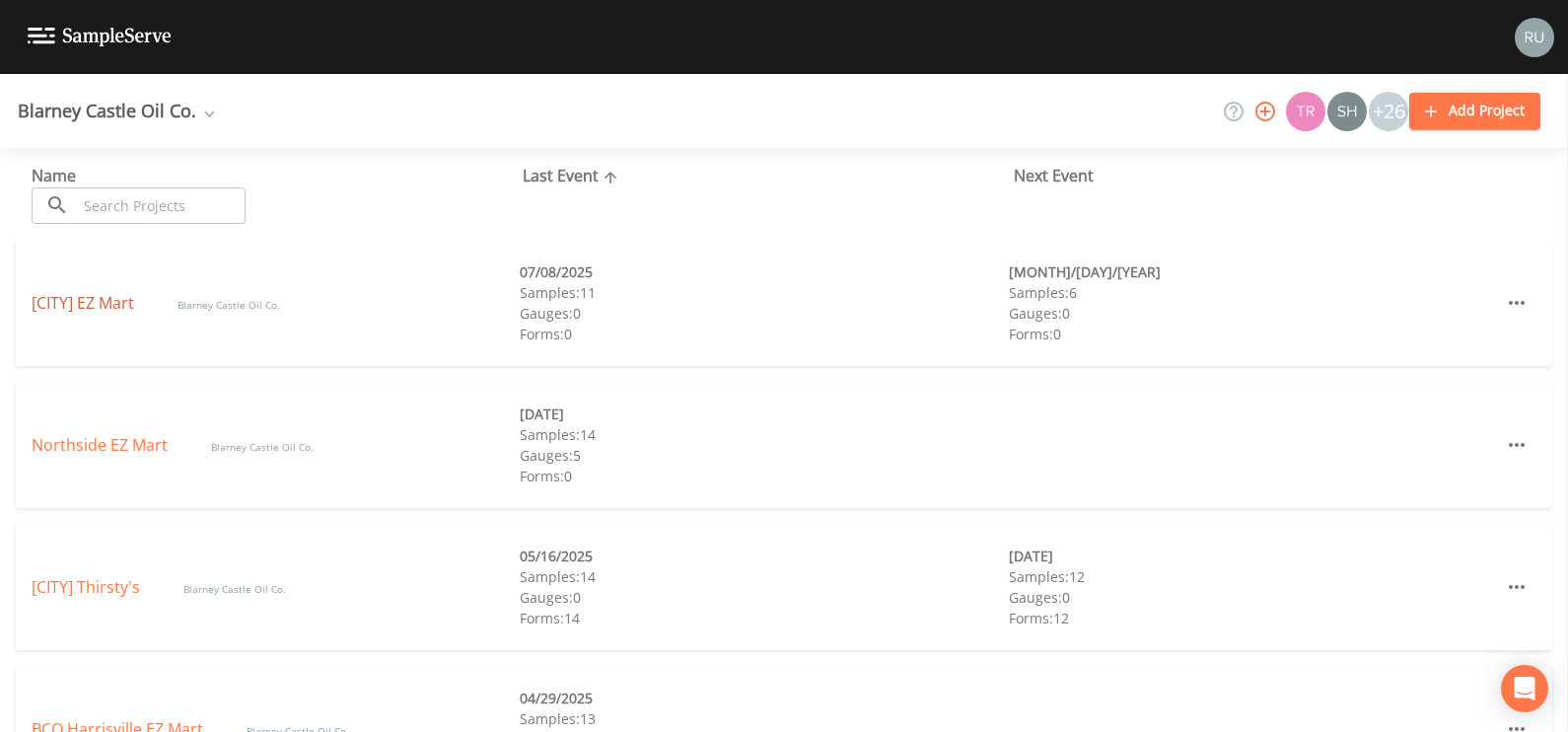 click on "[CITY] EZ Mart" at bounding box center (85, 303) 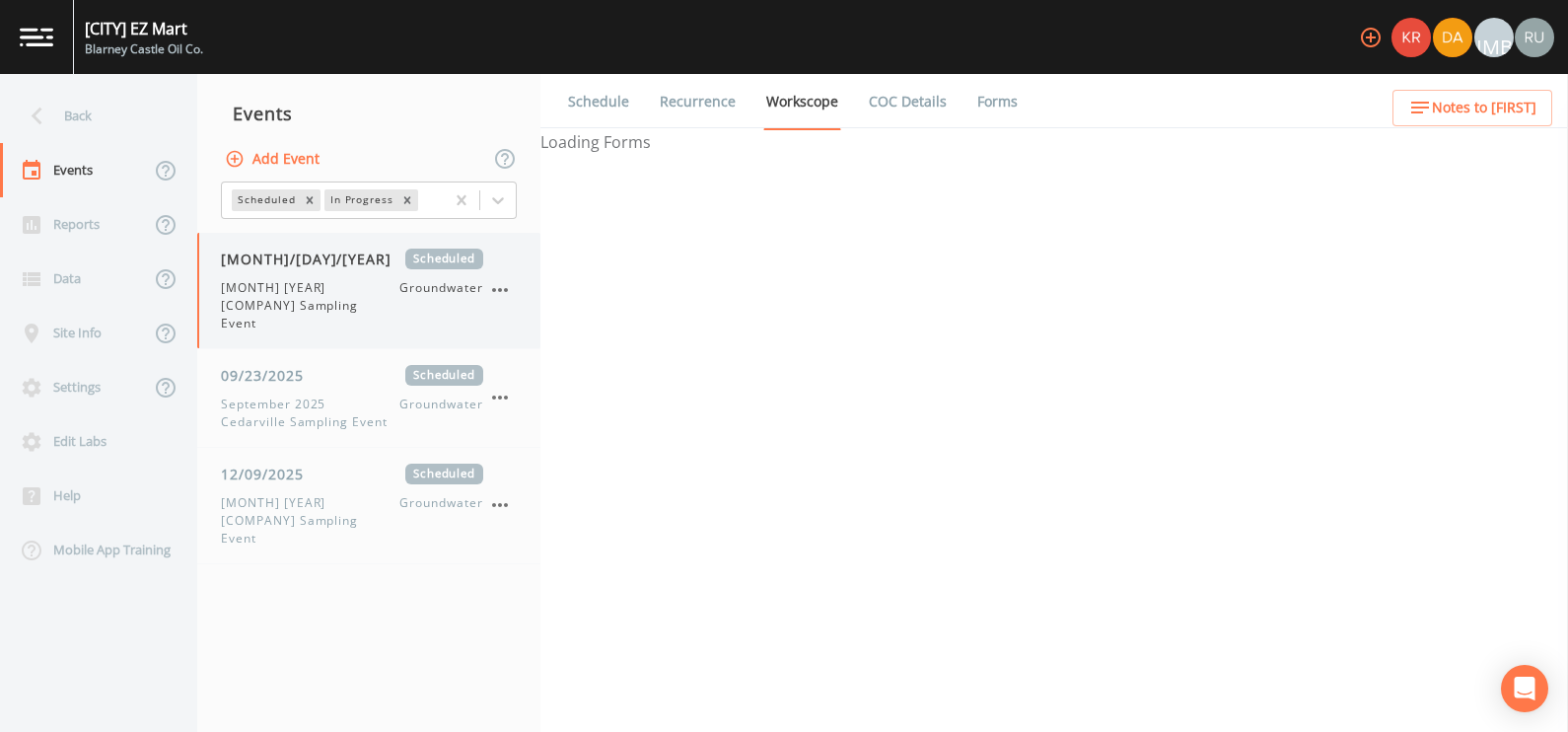 select on "0b1af911-289b-4d7b-9fdf-156f6d27a2cf" 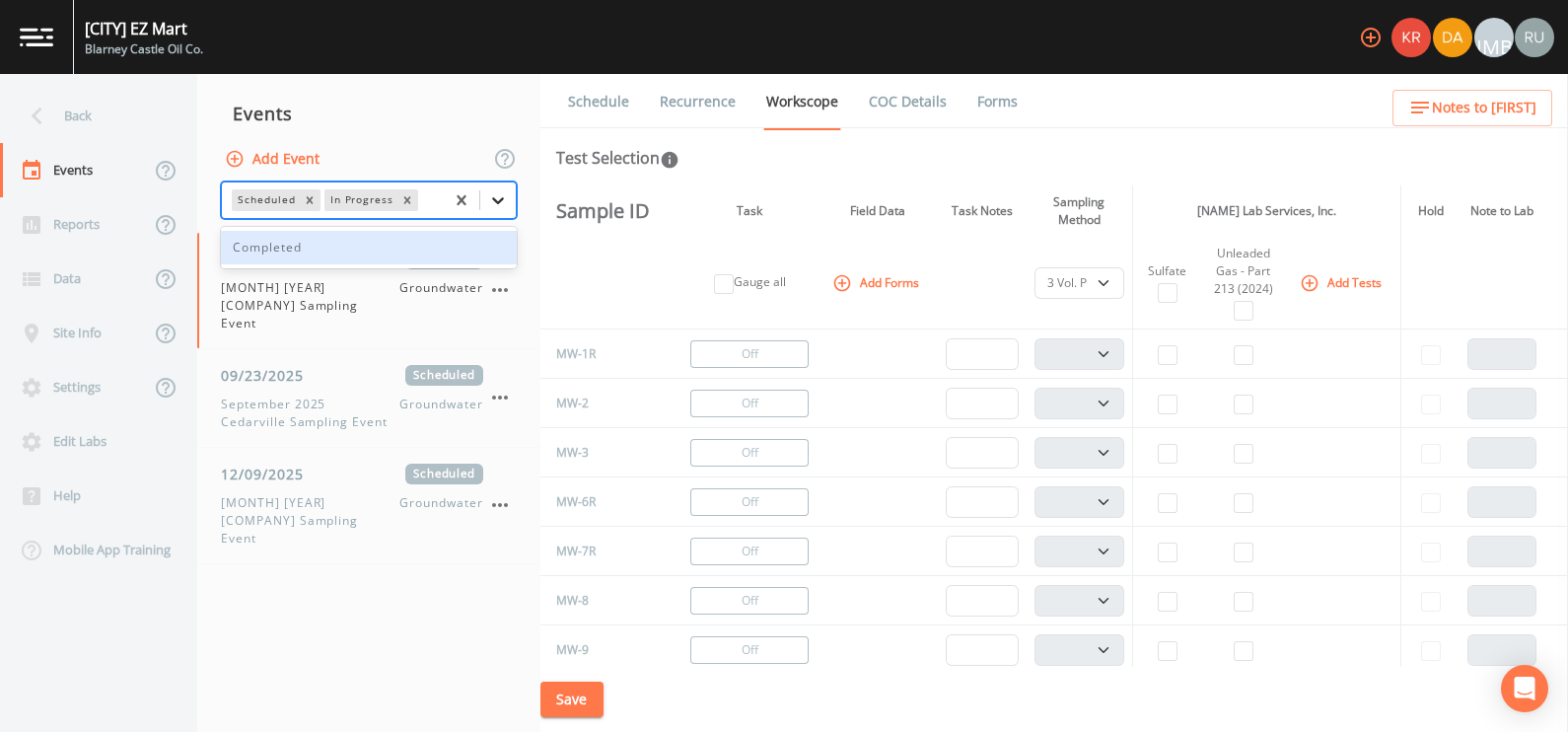 click 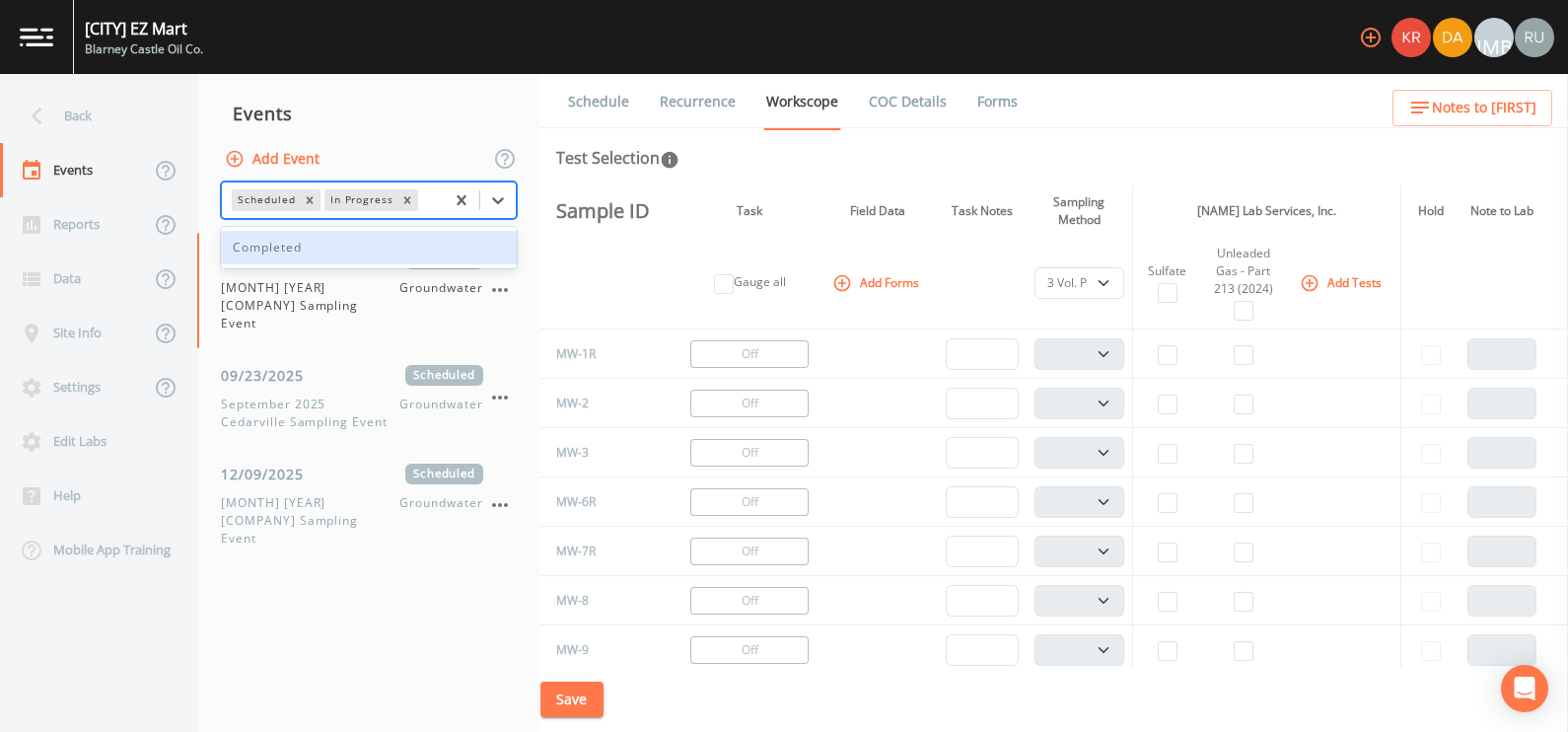 click on "Completed" at bounding box center (369, 248) 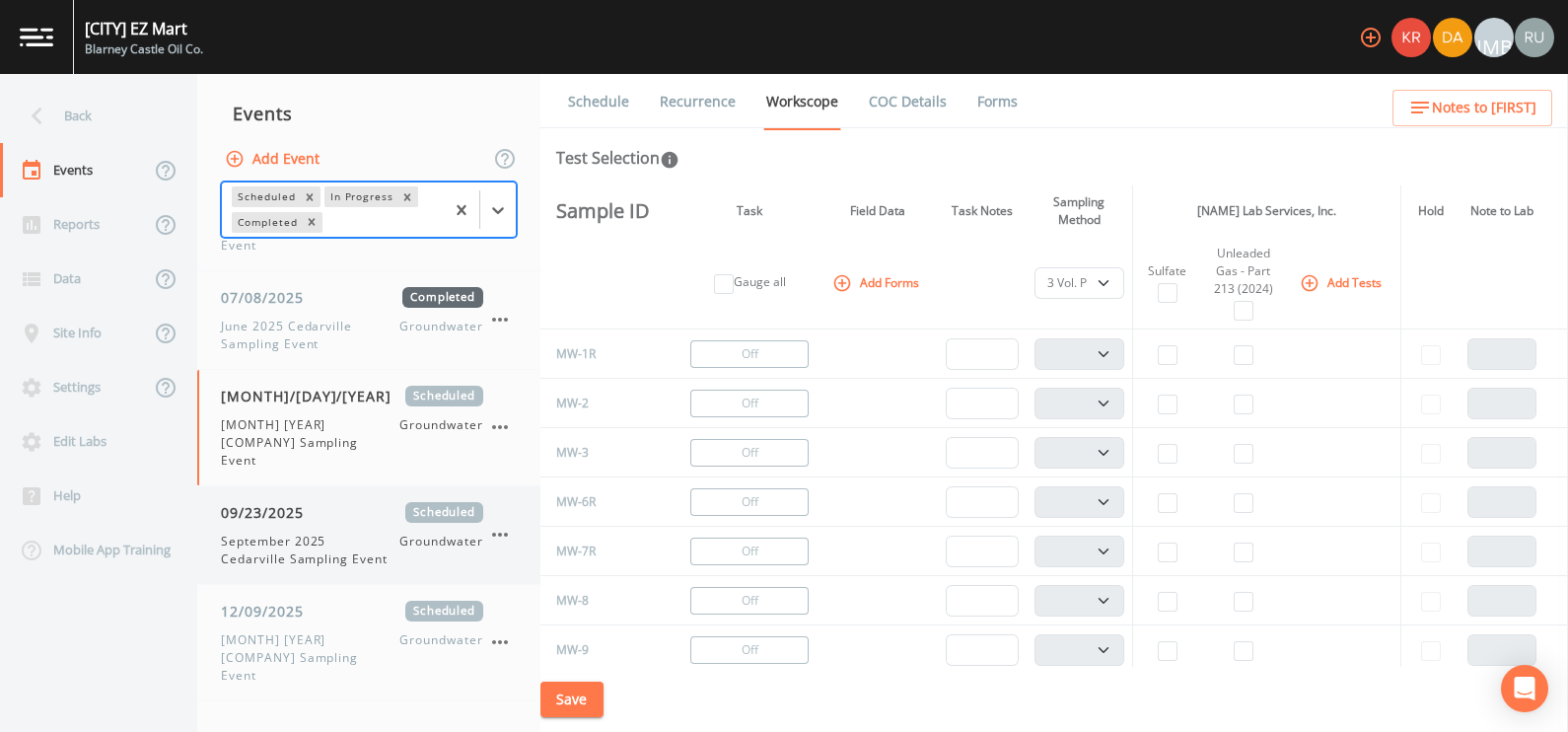 scroll, scrollTop: 345, scrollLeft: 0, axis: vertical 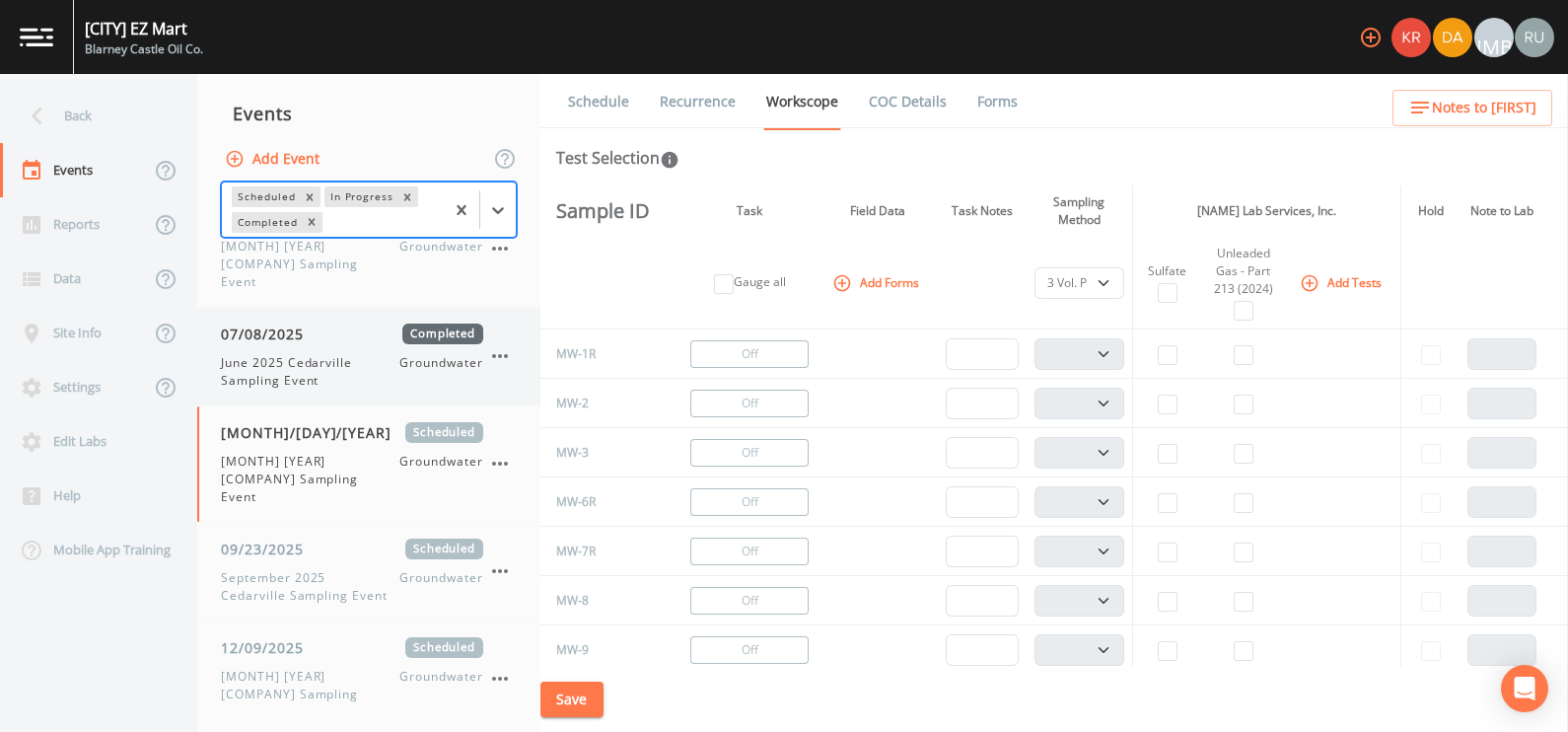 click on "07/08/2025" at bounding box center [269, 333] 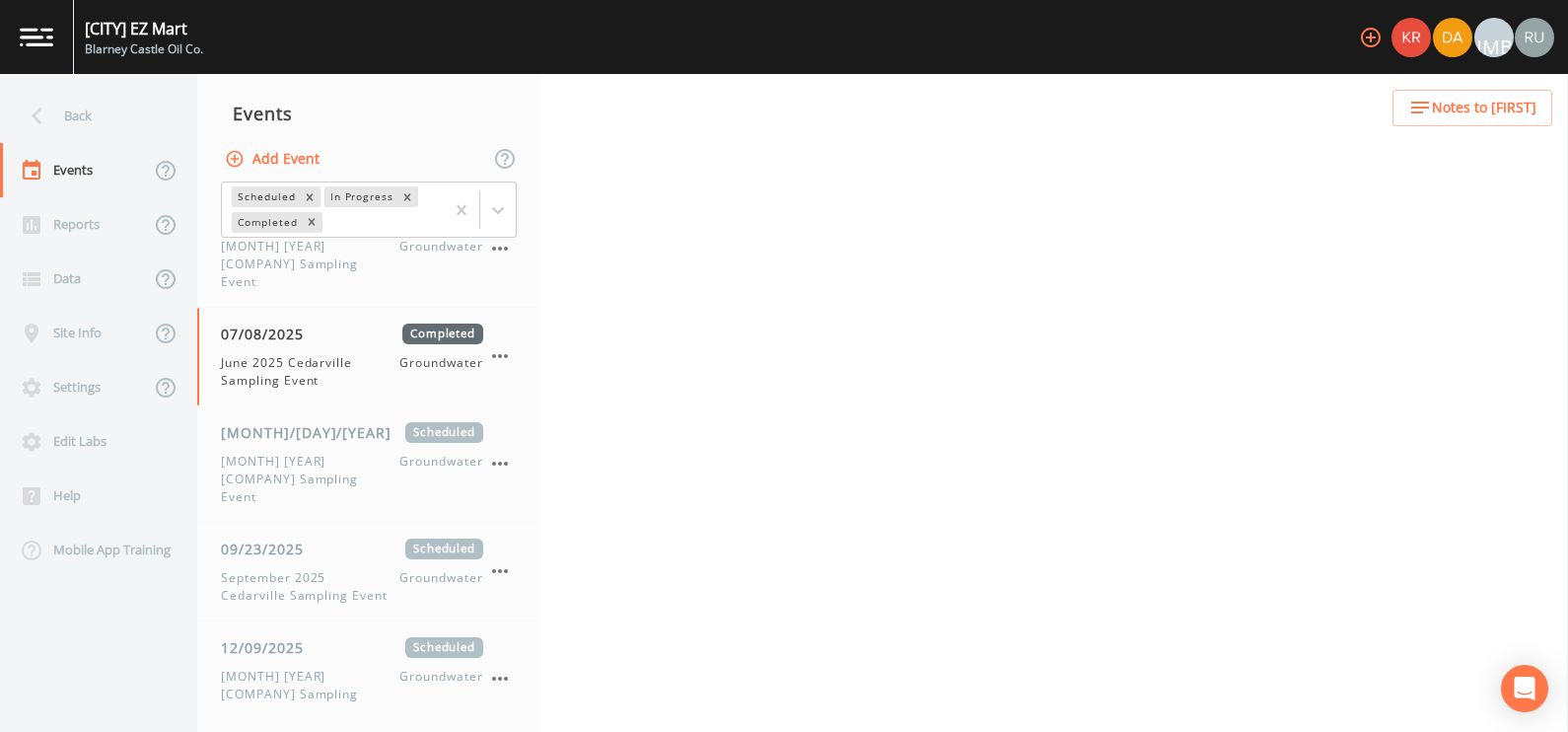 select on "4f082be6-97a7-4f70-a81f-c26a4e896ad7" 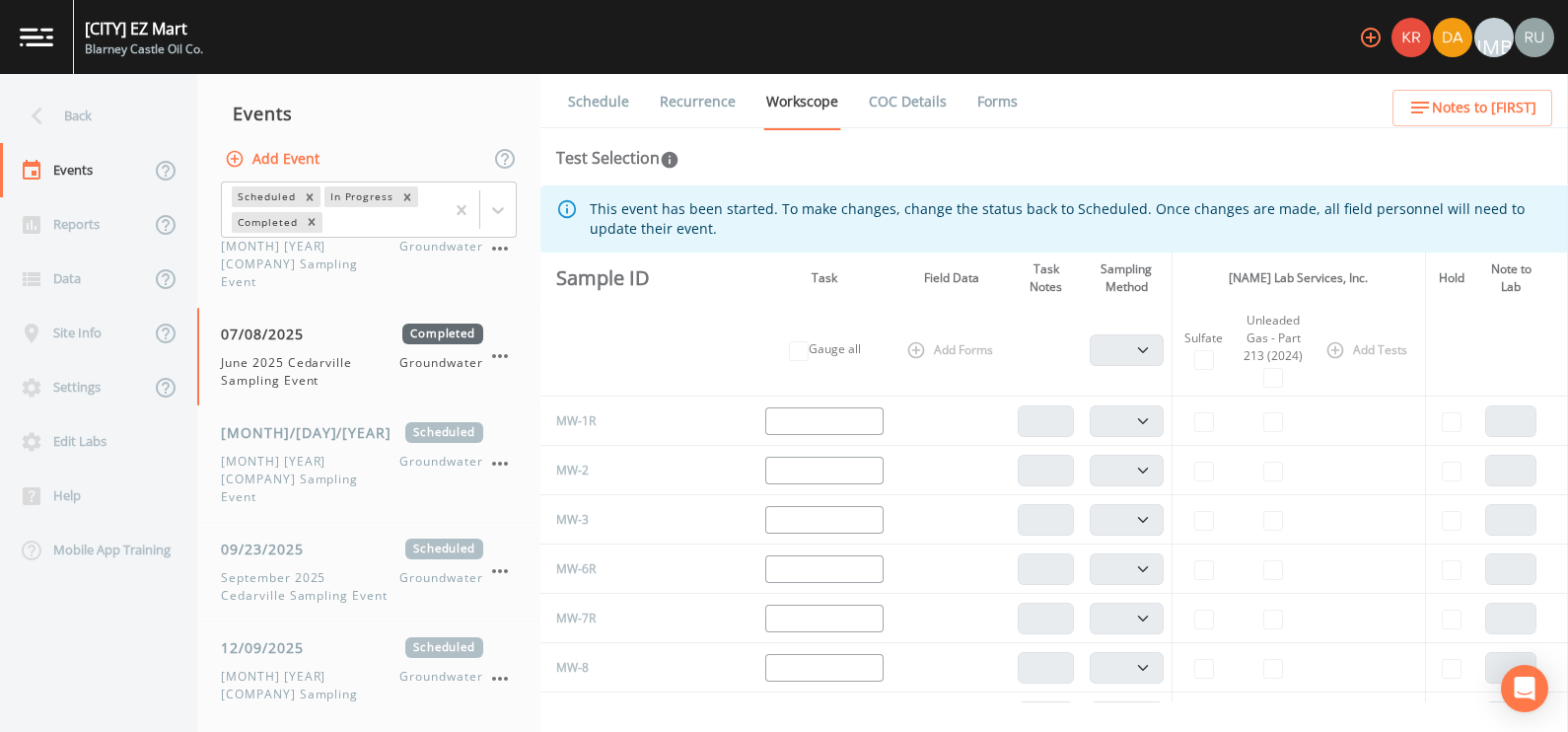 click on "Forms" at bounding box center [997, 102] 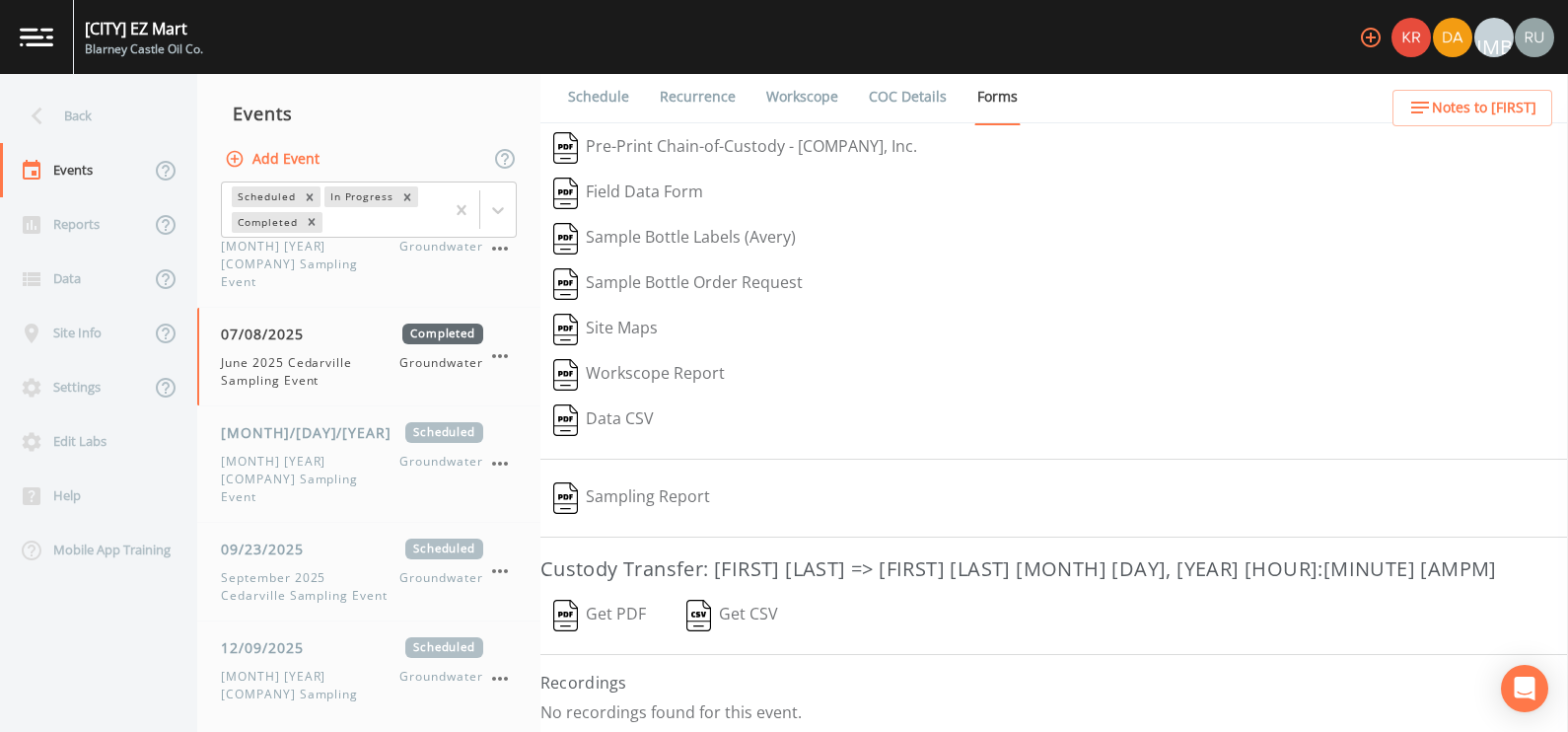 scroll, scrollTop: 6, scrollLeft: 0, axis: vertical 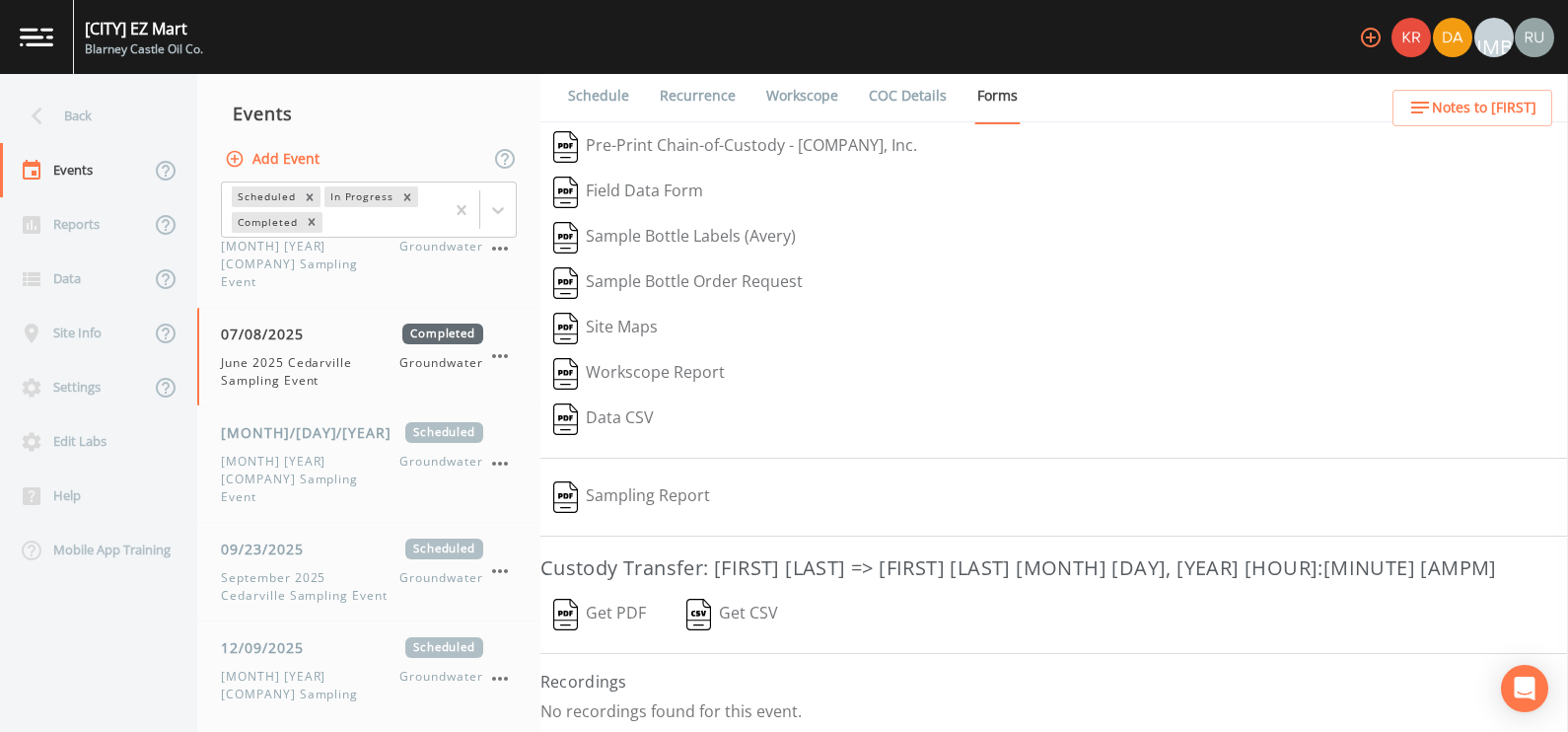 click on "Get CSV" at bounding box center (733, 615) 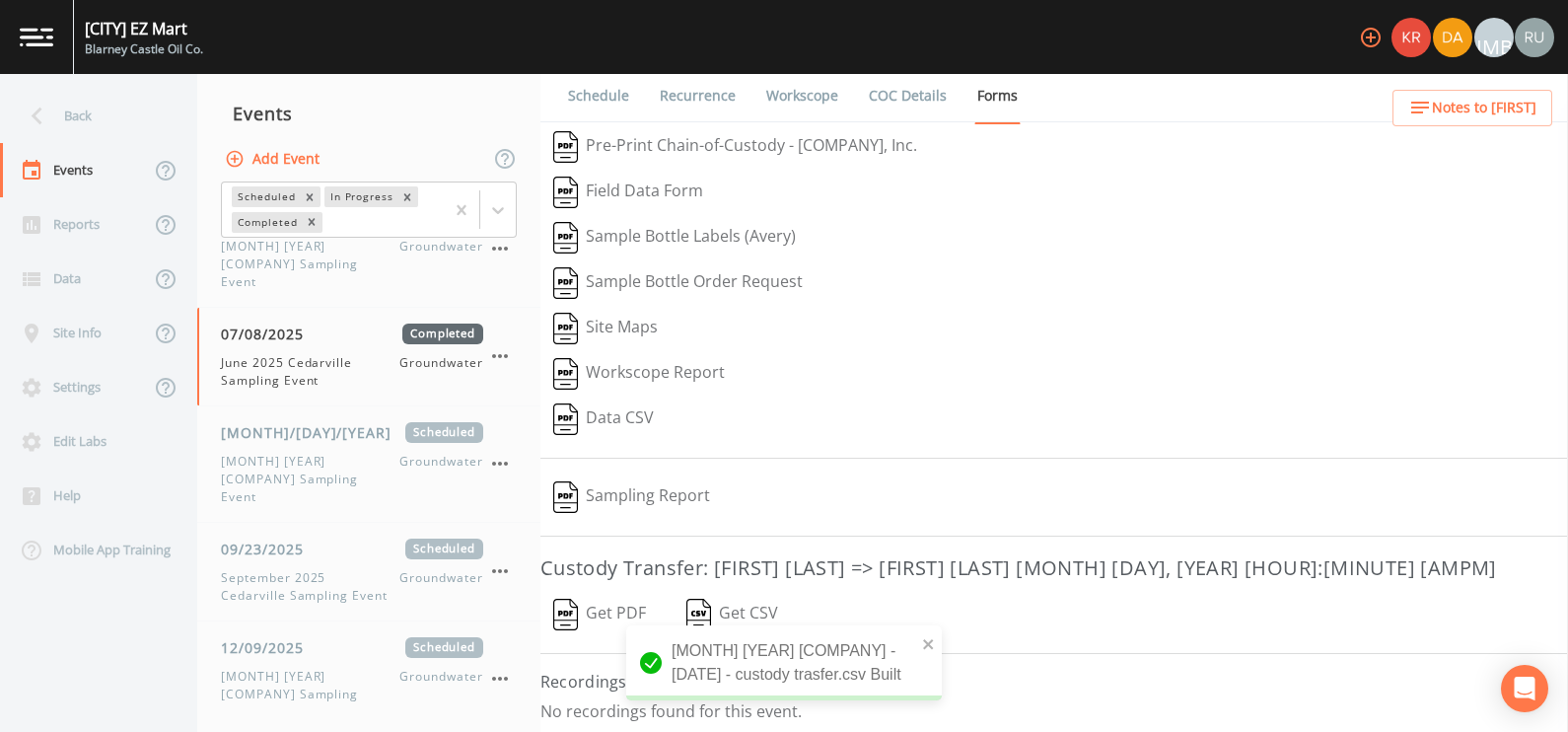 click on "Get PDF" at bounding box center [600, 615] 